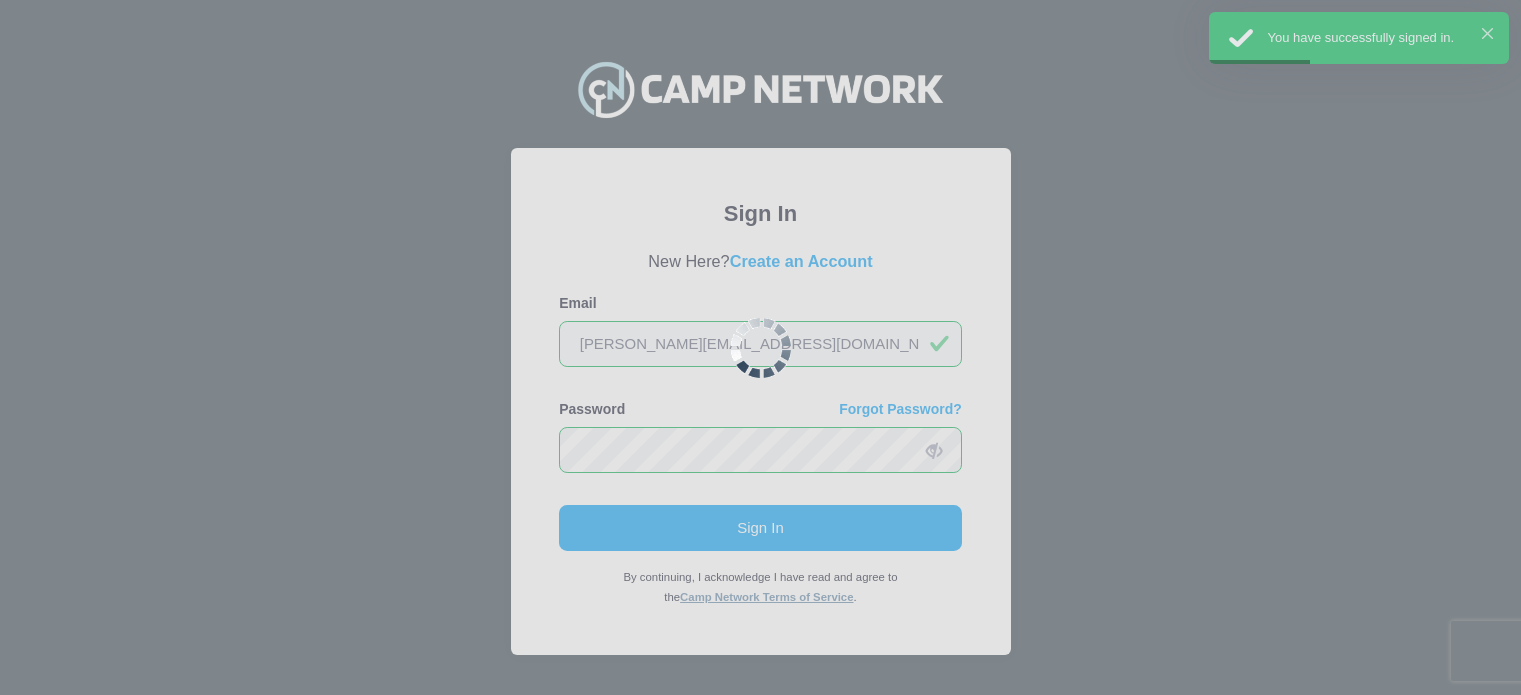 scroll, scrollTop: 0, scrollLeft: 0, axis: both 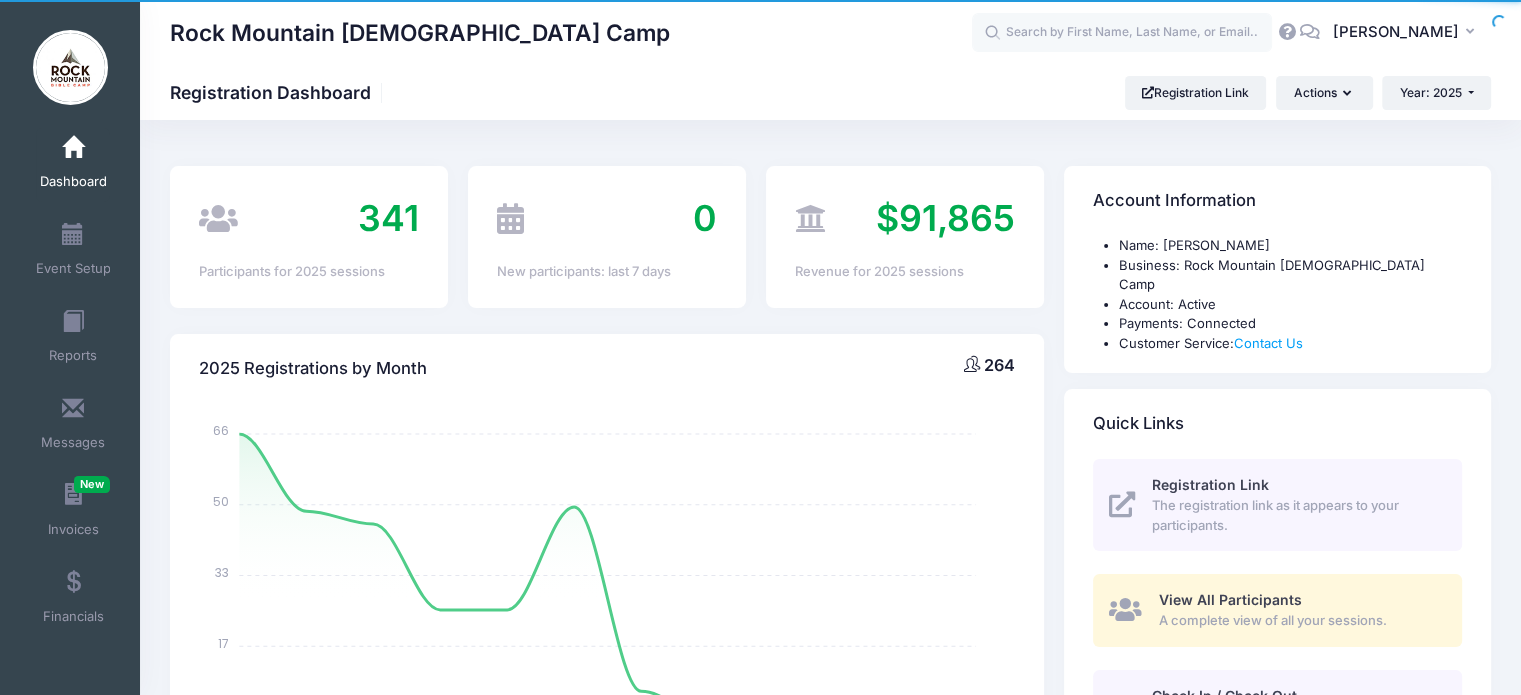 select 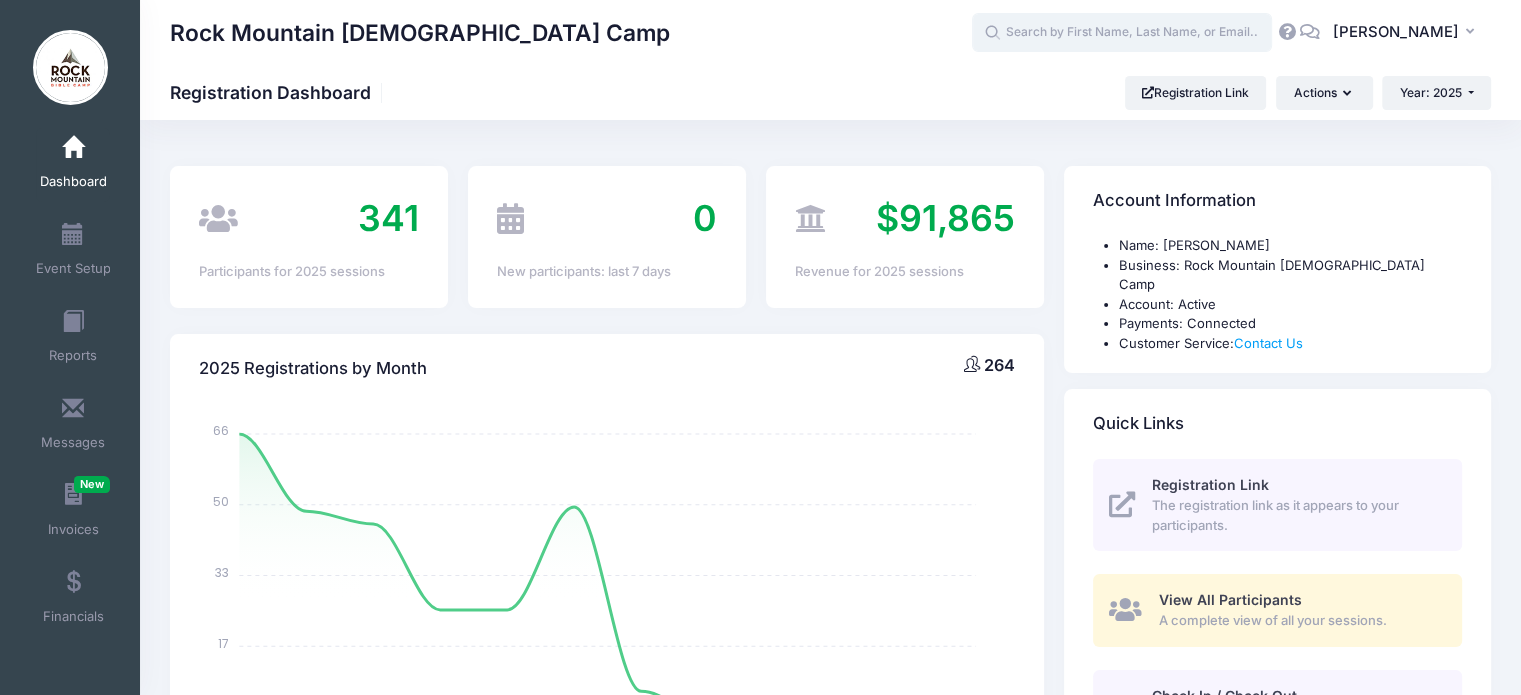 click at bounding box center (1122, 33) 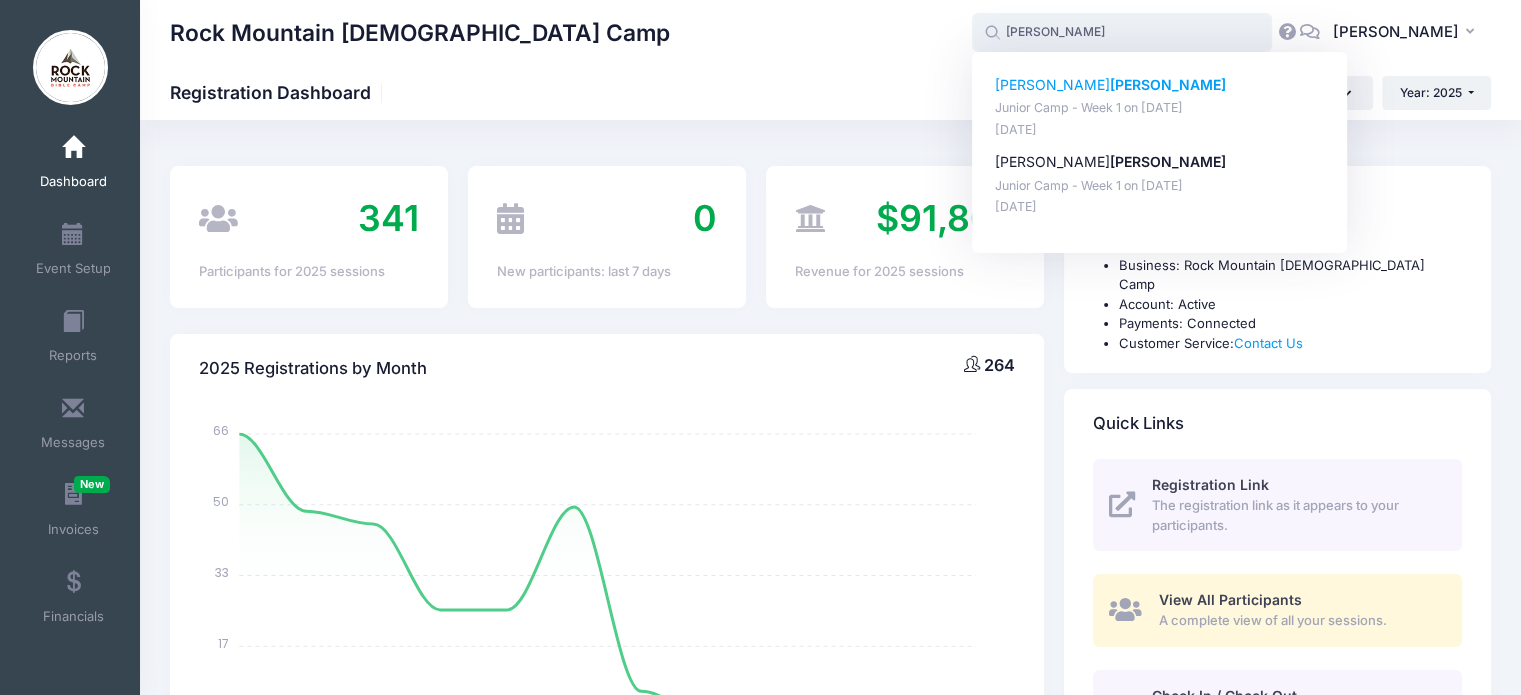 click on "Cohrs" at bounding box center (1168, 84) 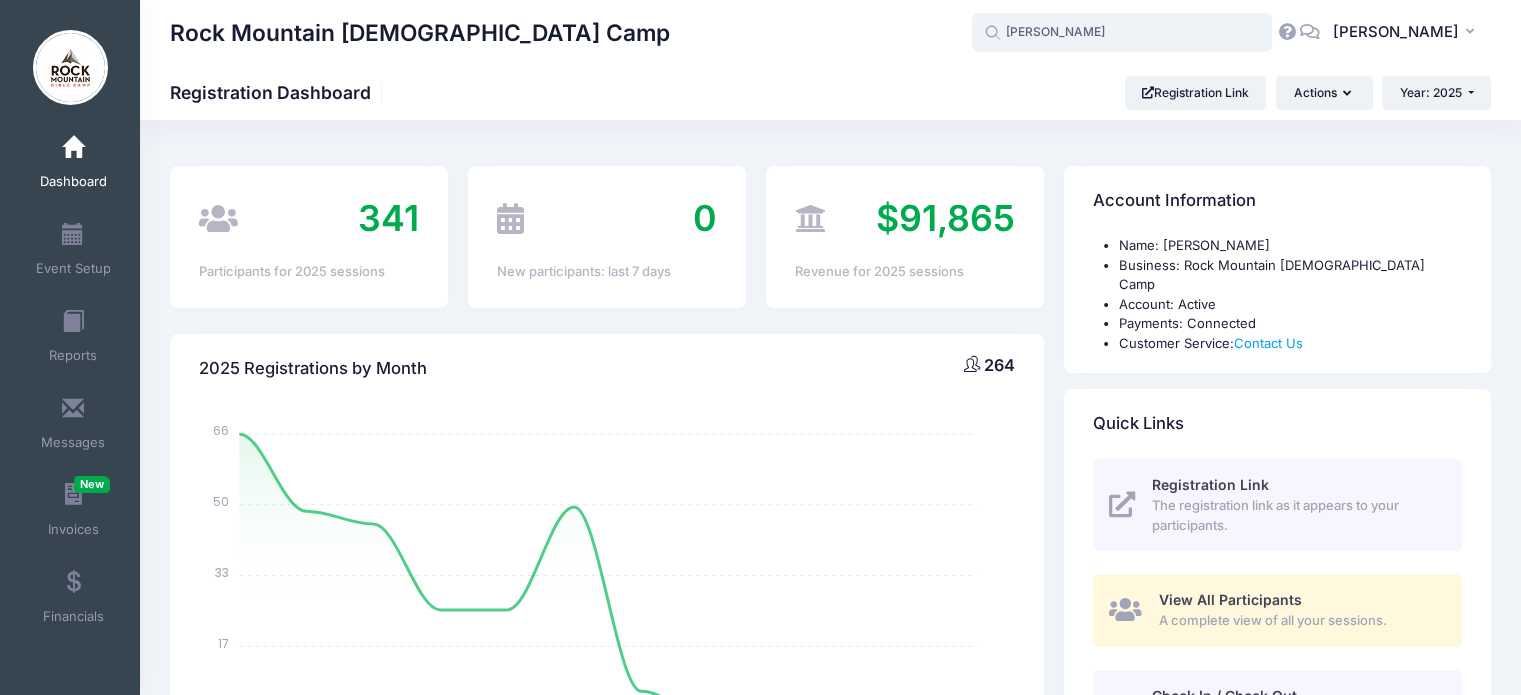 type on "Laura Cohrs (Junior Camp - Week 1, Jul-13, 2025)" 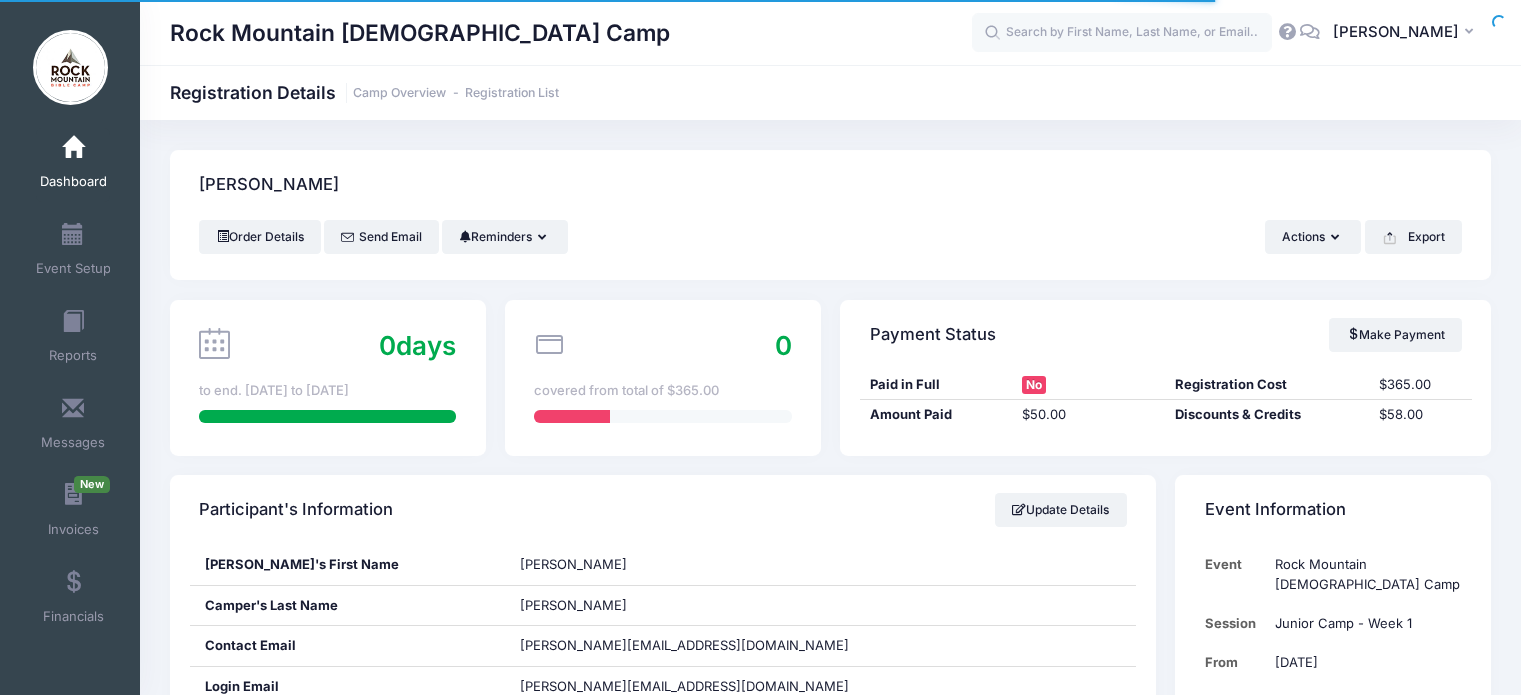 scroll, scrollTop: 0, scrollLeft: 0, axis: both 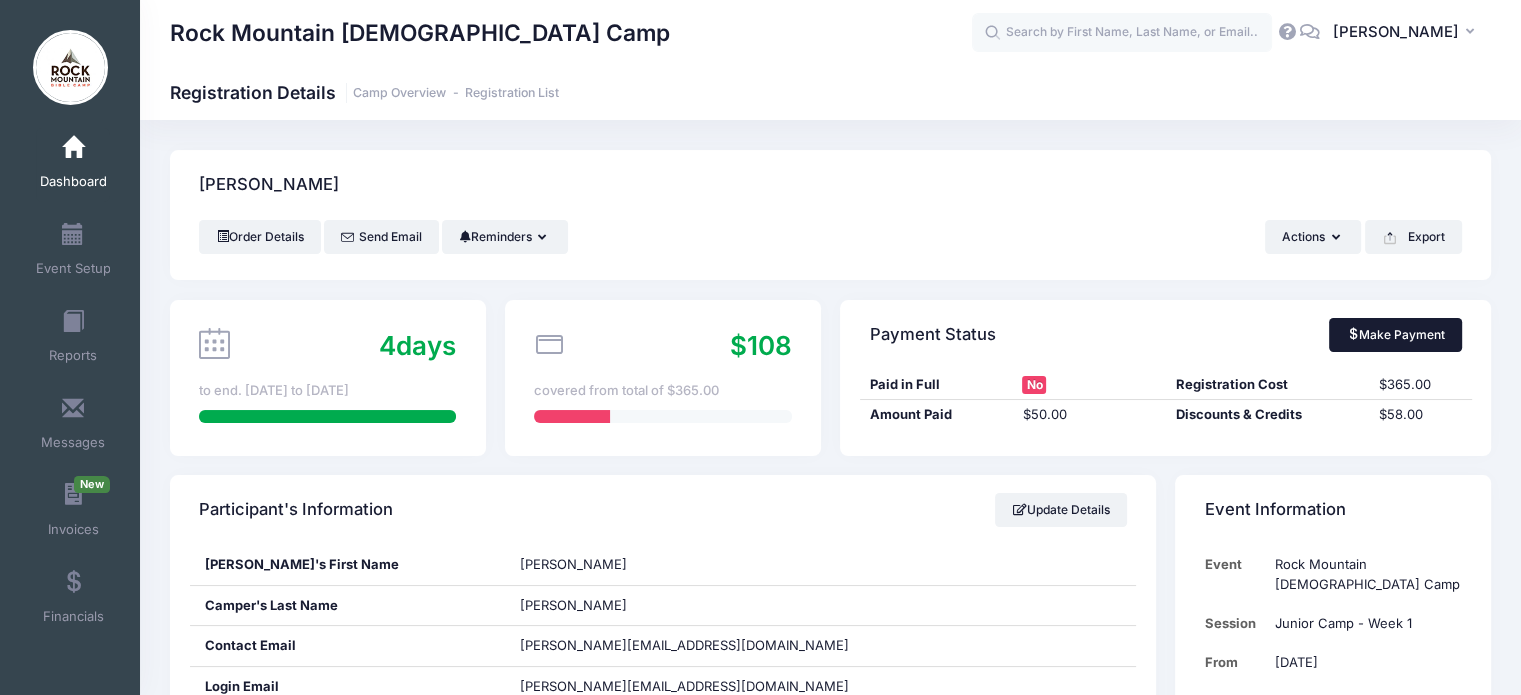 click on "Make Payment" at bounding box center (1395, 335) 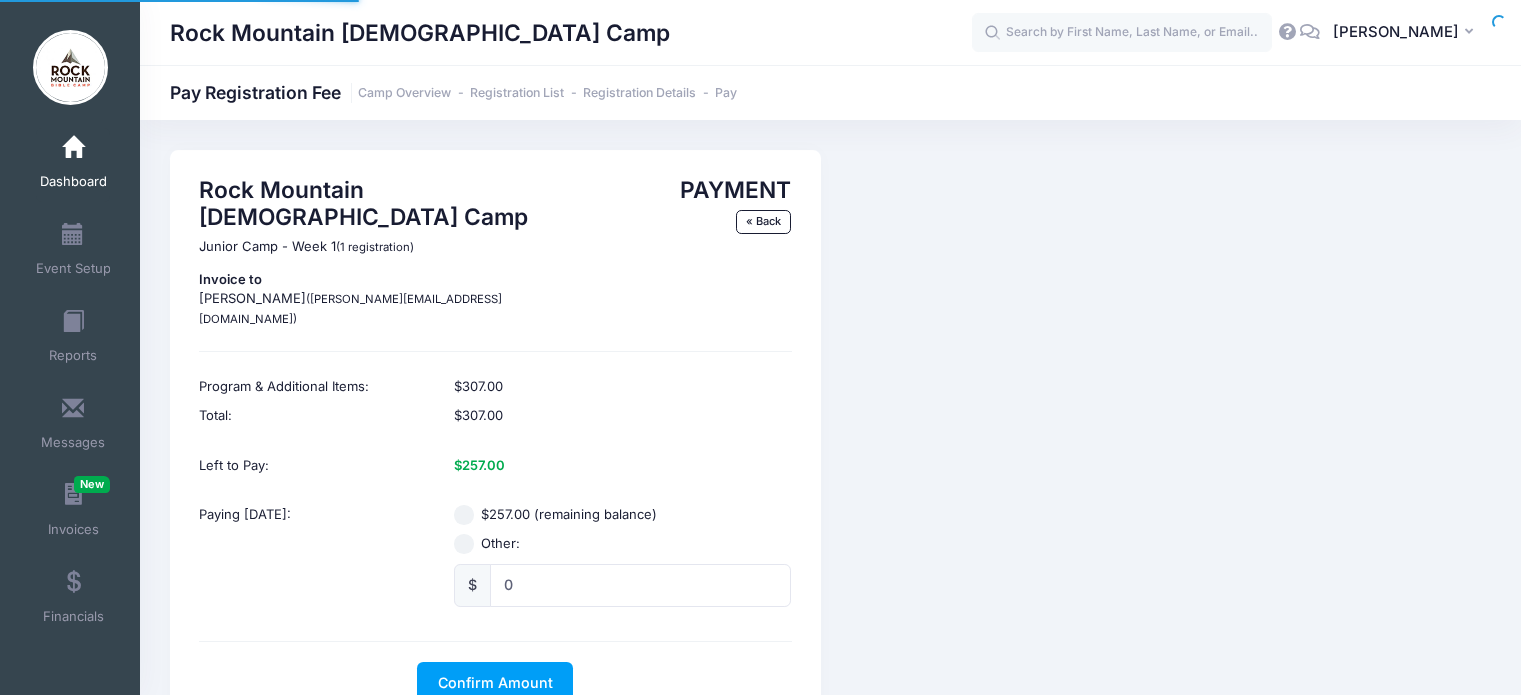 scroll, scrollTop: 0, scrollLeft: 0, axis: both 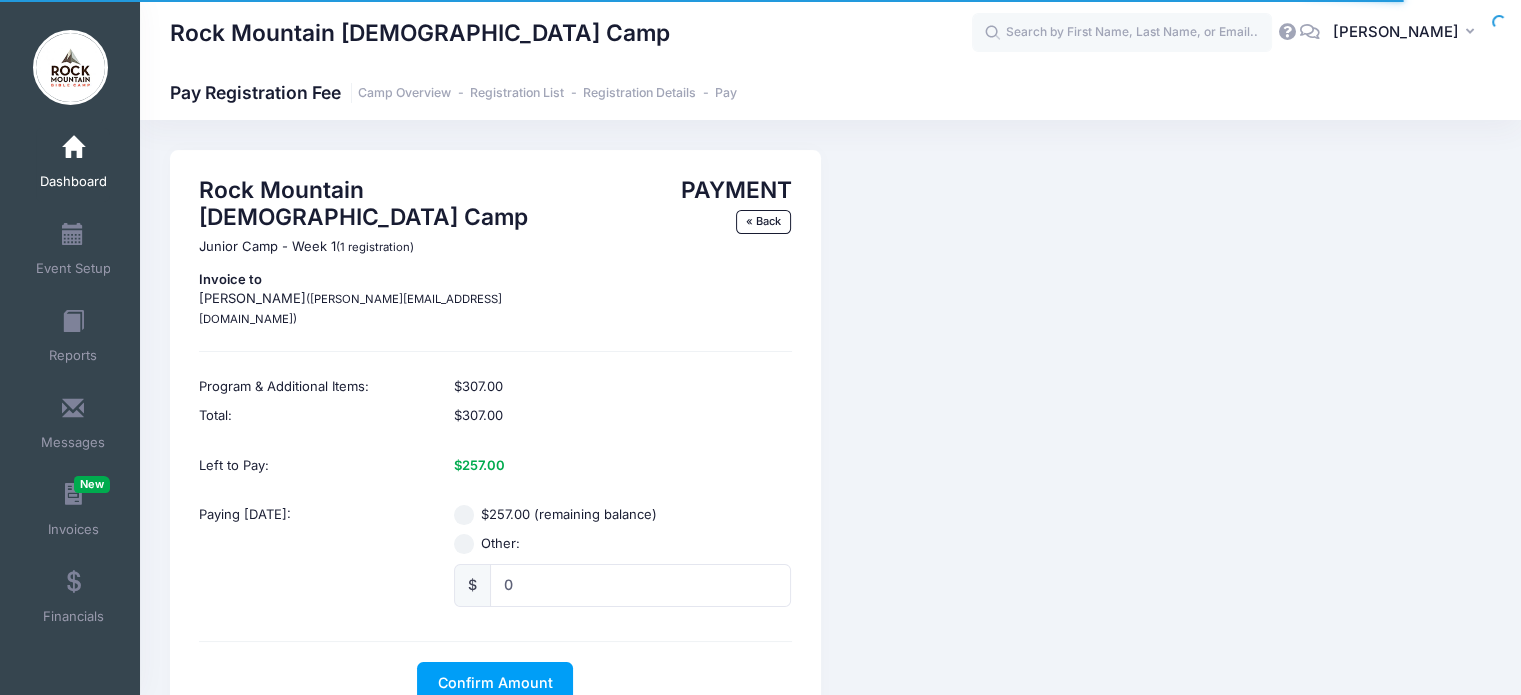 click on "$257.00 (remaining balance)" at bounding box center [569, 515] 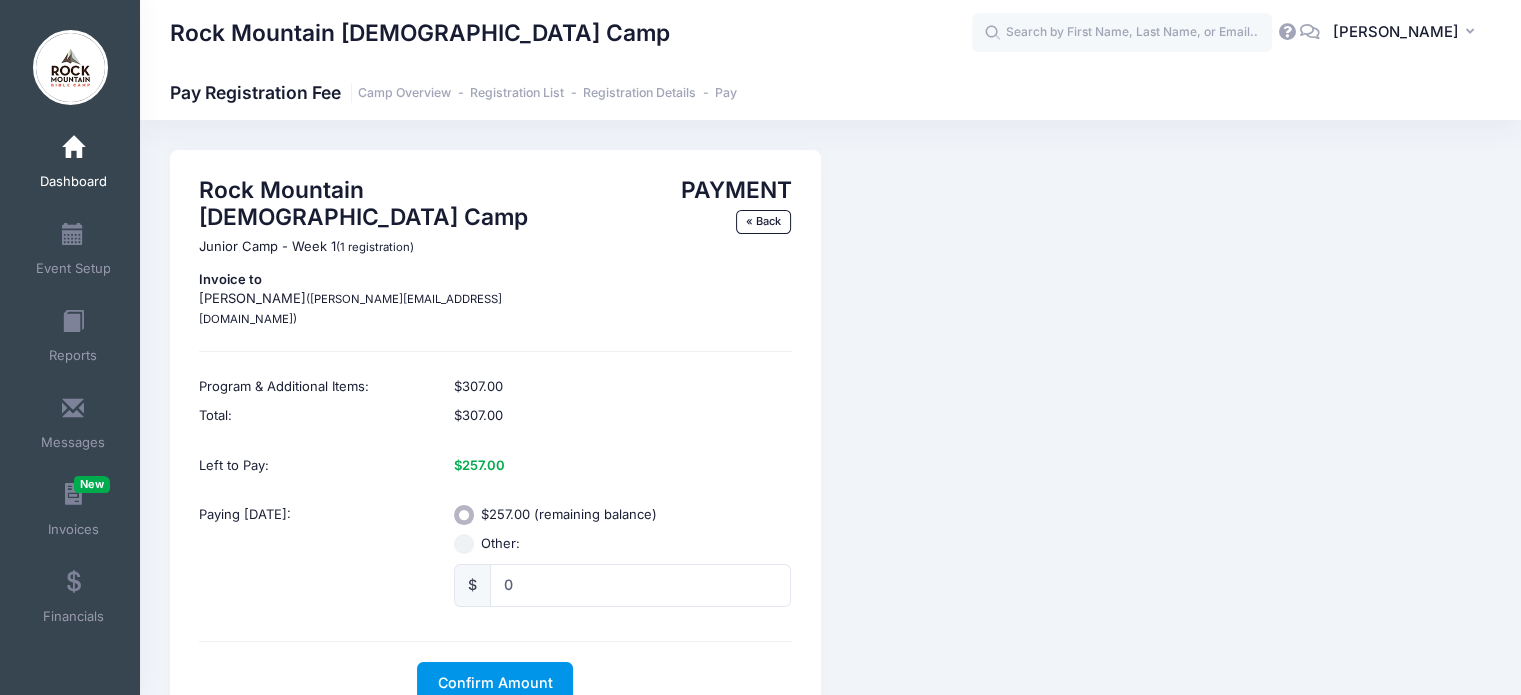 click on "Confirm Amount" at bounding box center (495, 683) 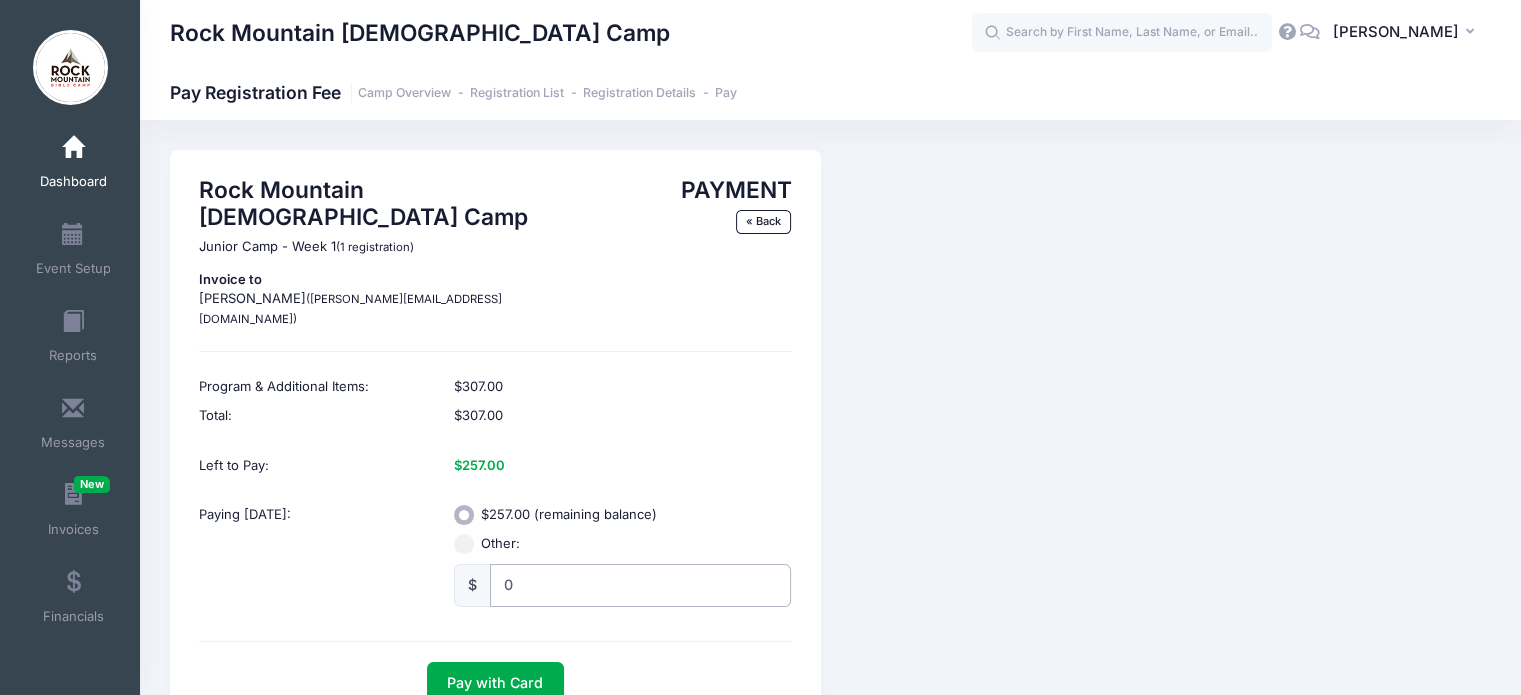 radio on "true" 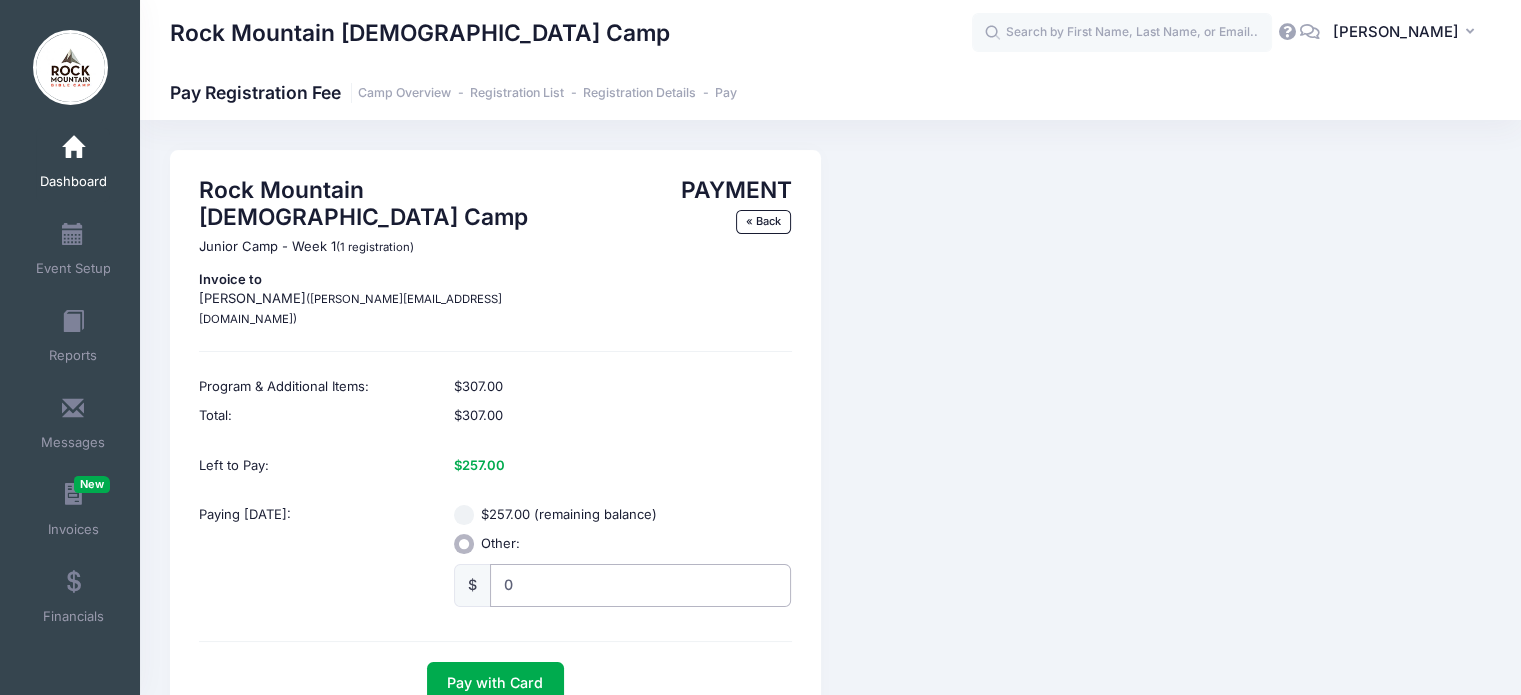 click on "0" at bounding box center [640, 585] 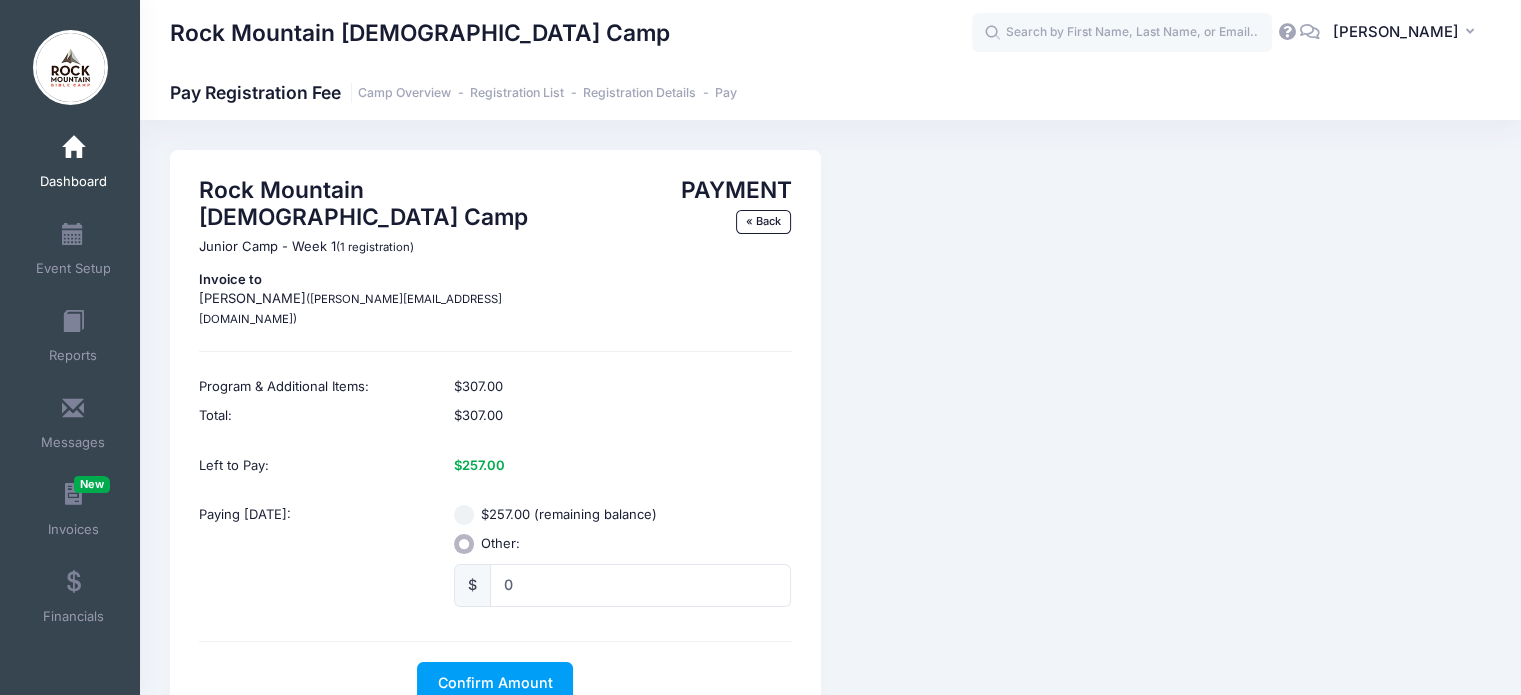 click on "$257.00 (remaining balance)" at bounding box center (464, 515) 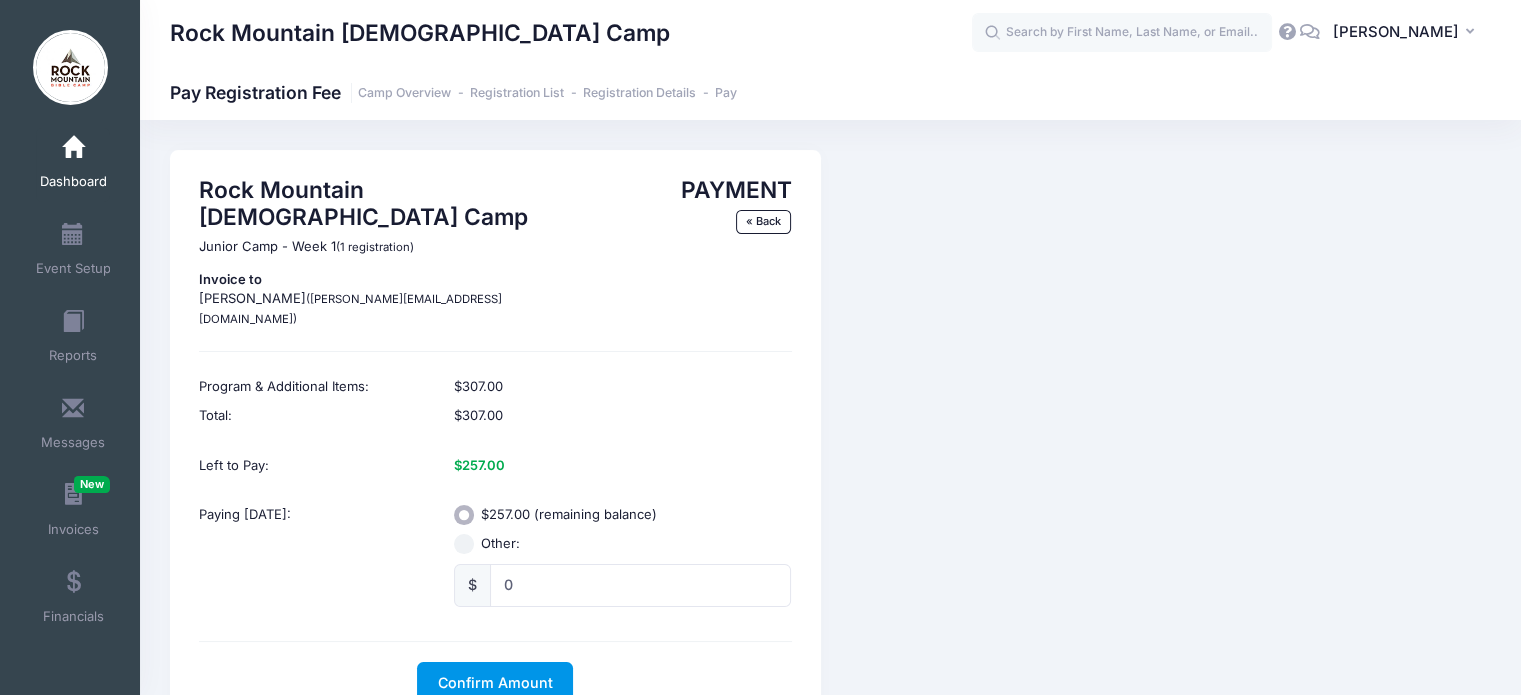 click on "Confirm Amount" at bounding box center [495, 682] 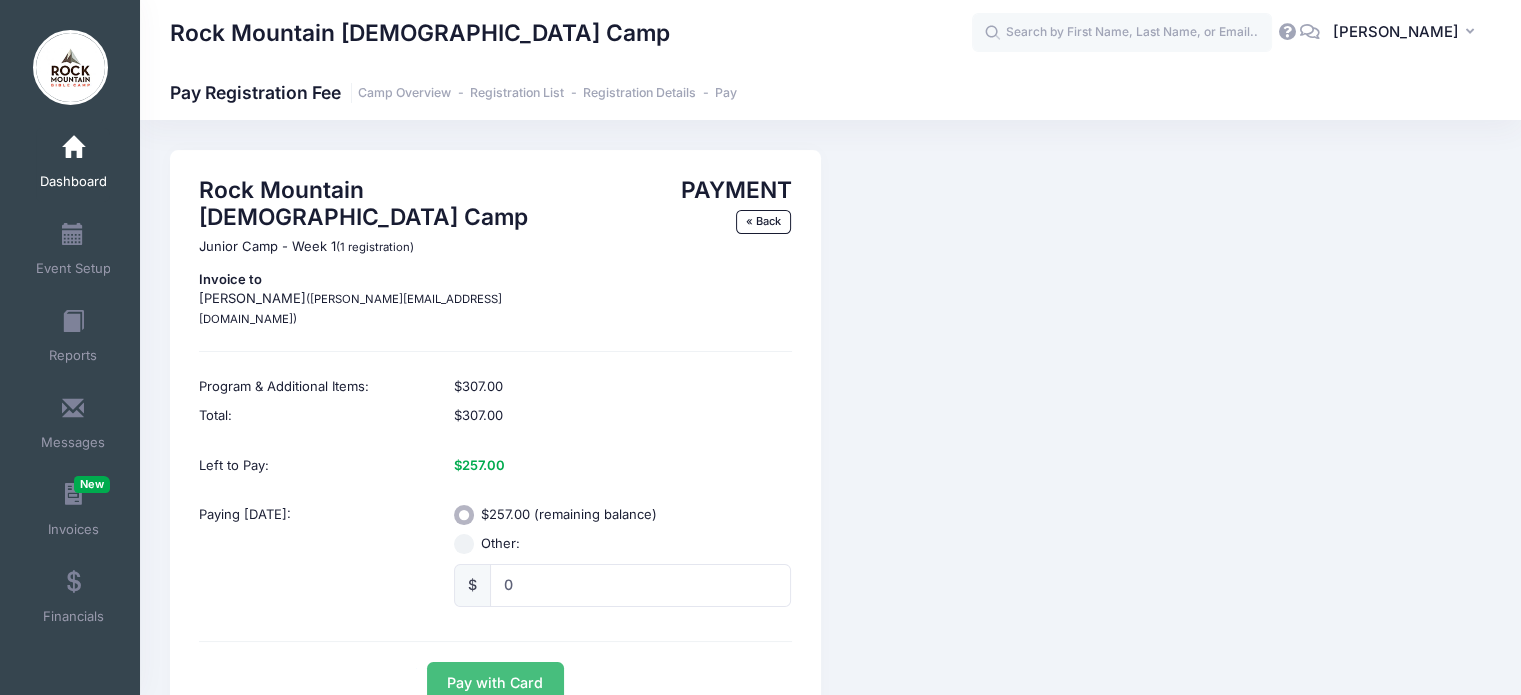 click on "Pay with Card" at bounding box center (495, 683) 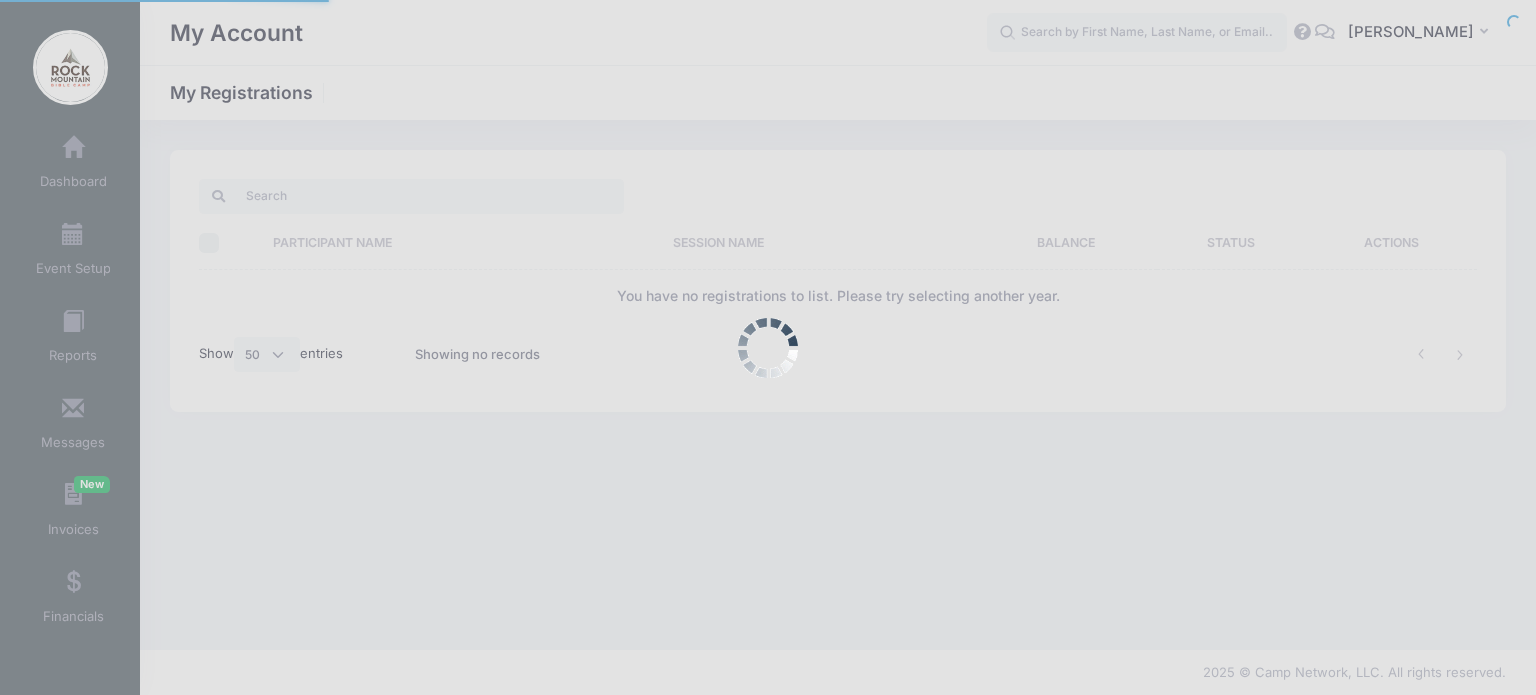 select on "50" 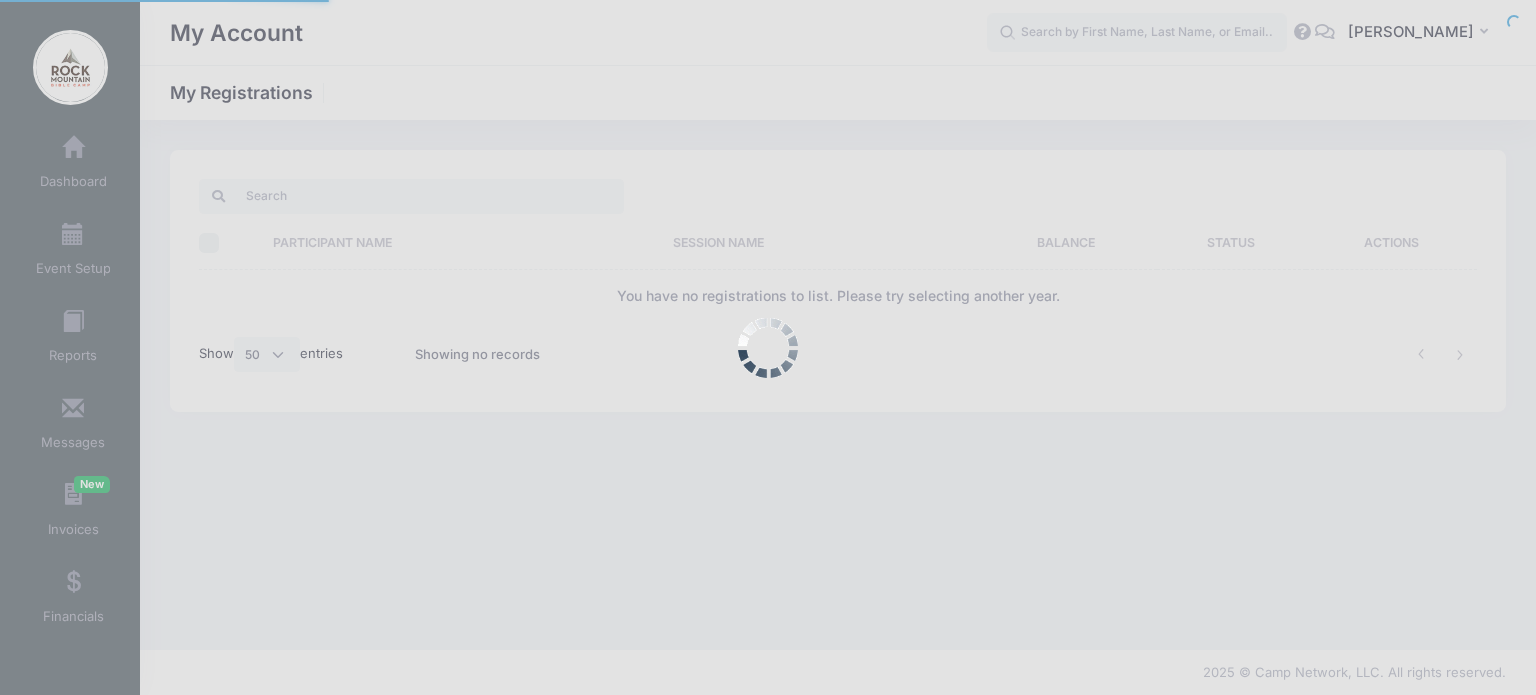 scroll, scrollTop: 0, scrollLeft: 0, axis: both 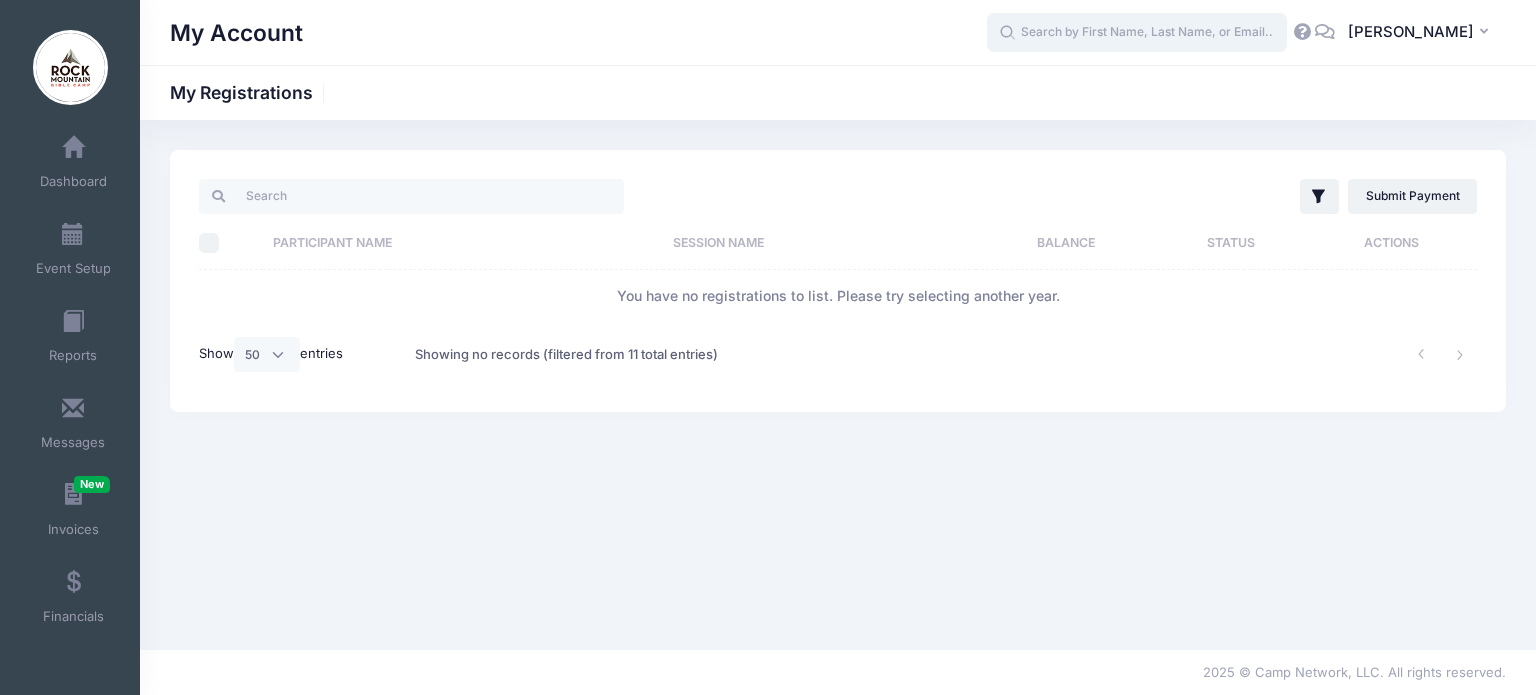 click at bounding box center [1137, 33] 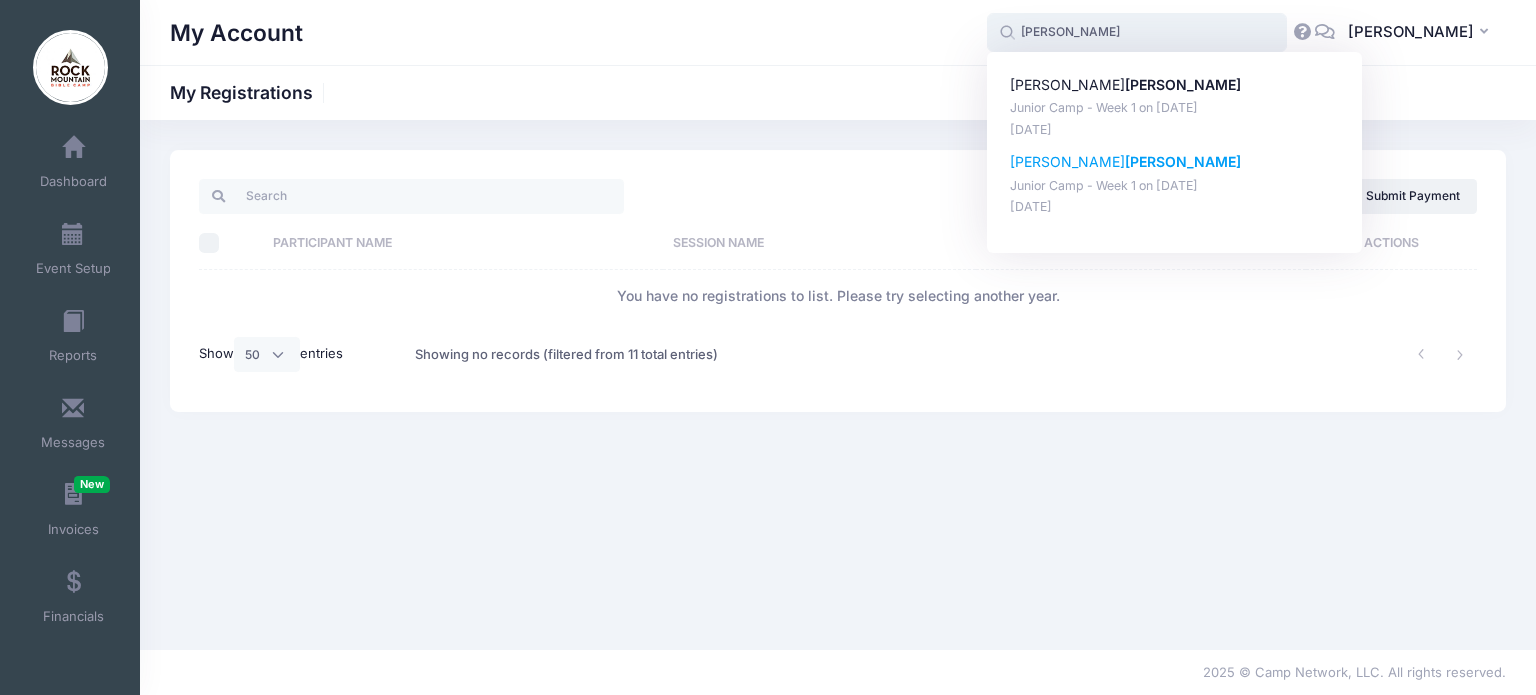 click on "Xavier  Cohrs" at bounding box center (1175, 162) 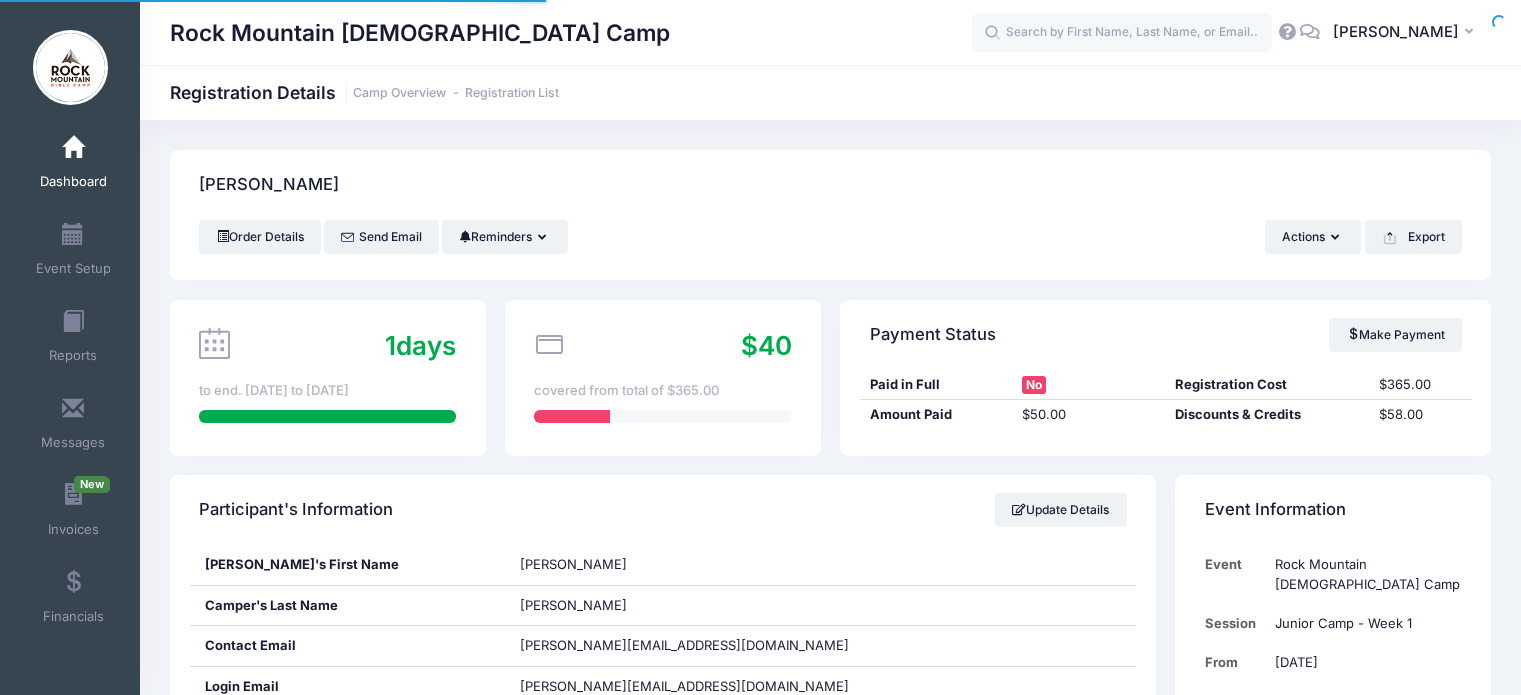 scroll, scrollTop: 0, scrollLeft: 0, axis: both 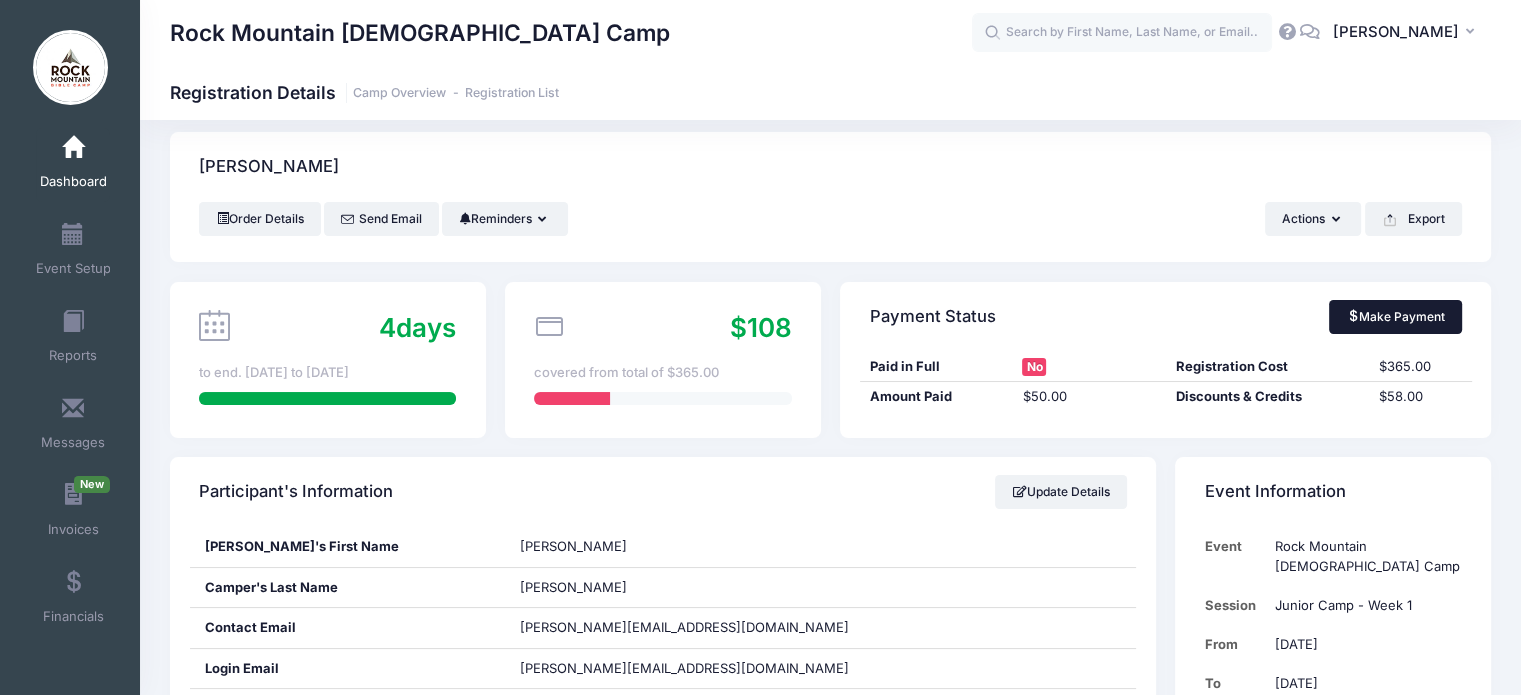 click on "Make Payment" at bounding box center (1395, 317) 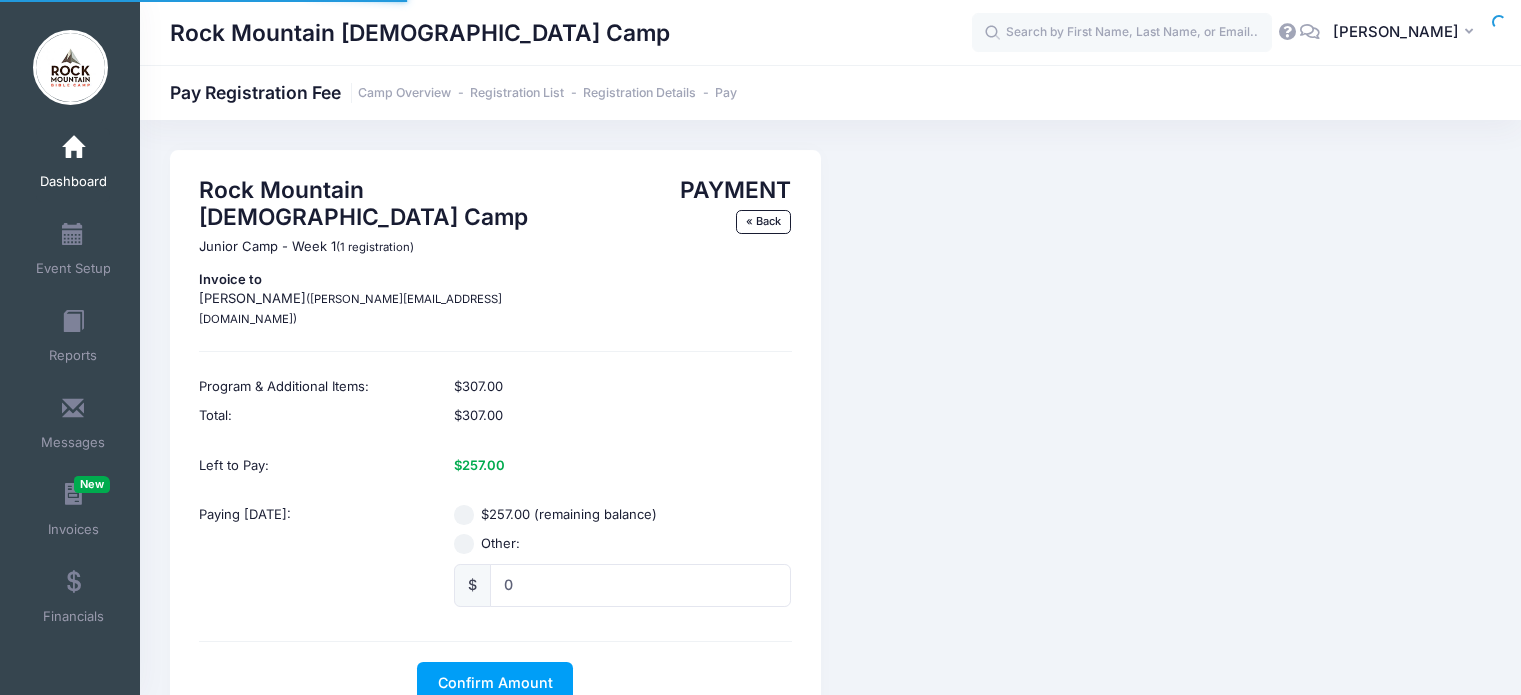scroll, scrollTop: 0, scrollLeft: 0, axis: both 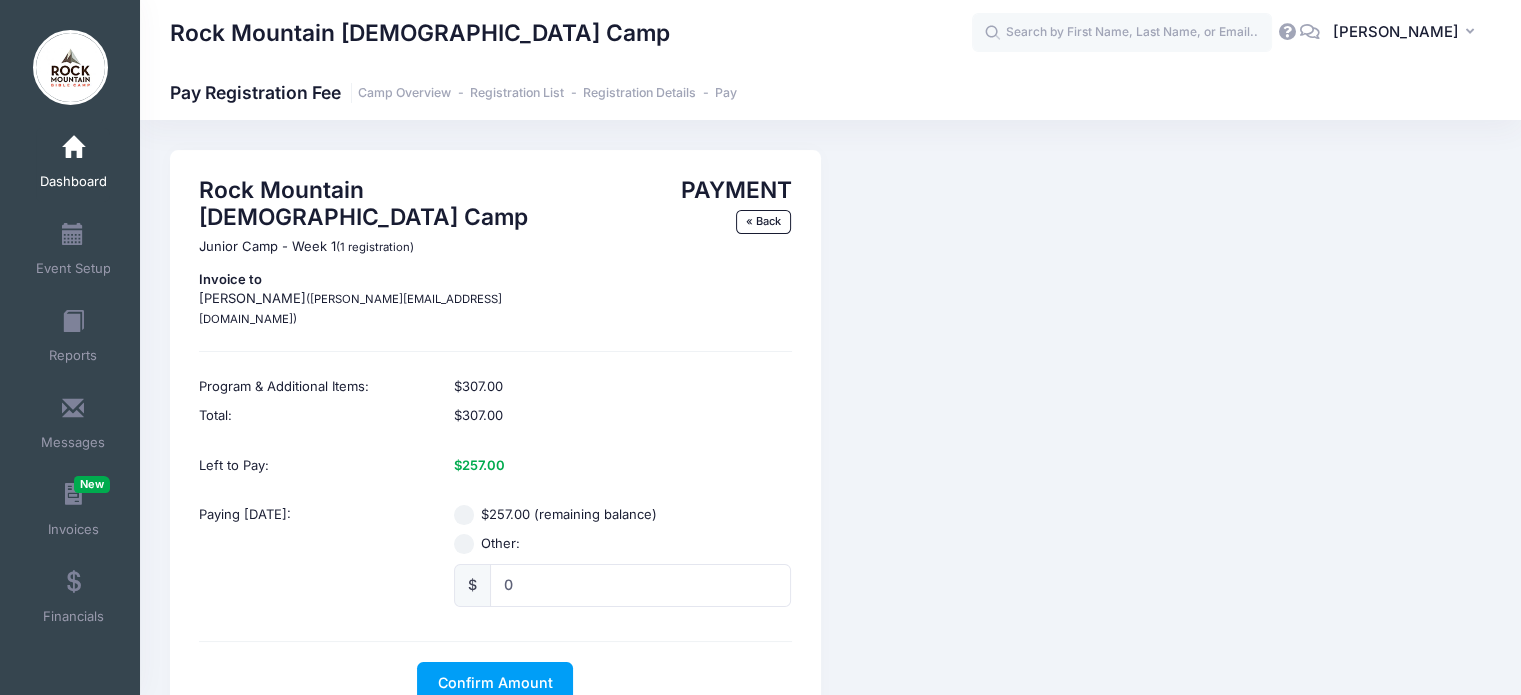 click on "$257.00 (remaining balance)" at bounding box center (464, 515) 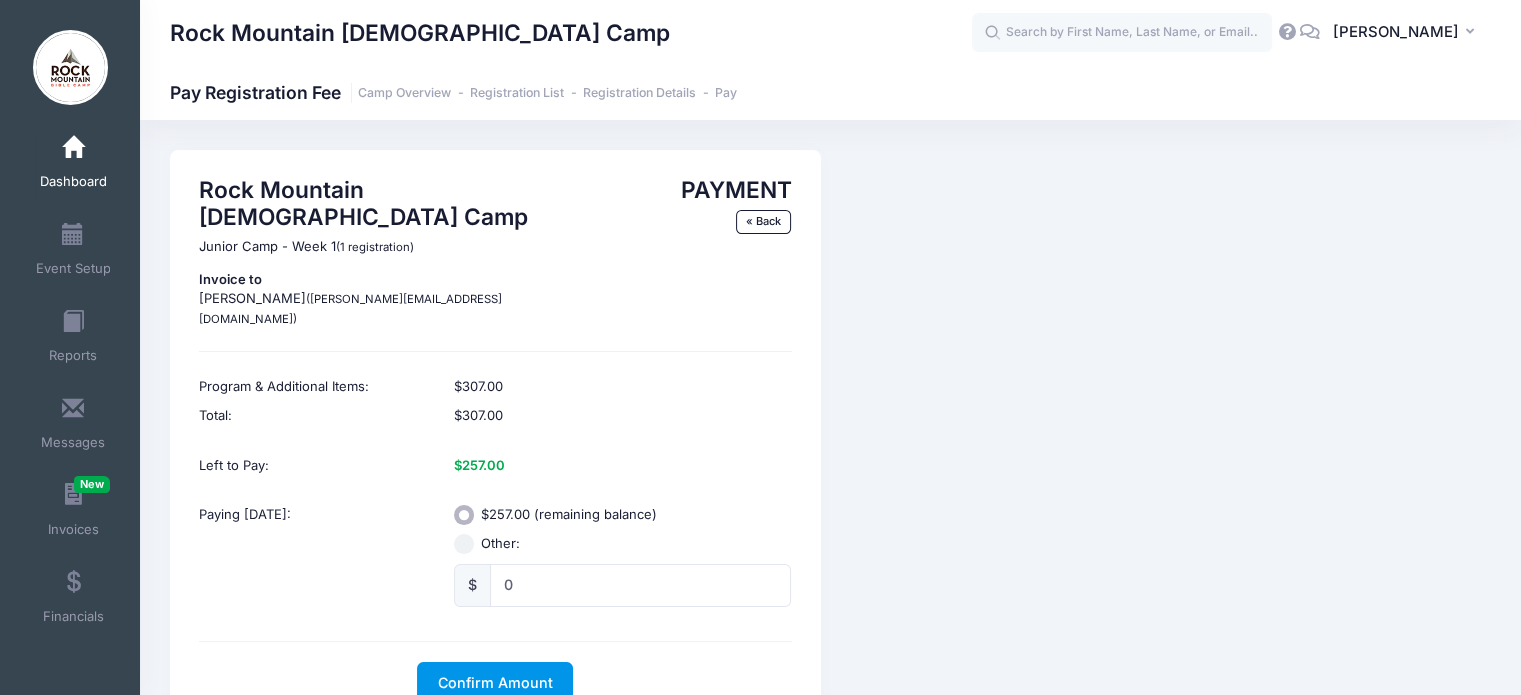 click on "Confirm Amount" at bounding box center (495, 682) 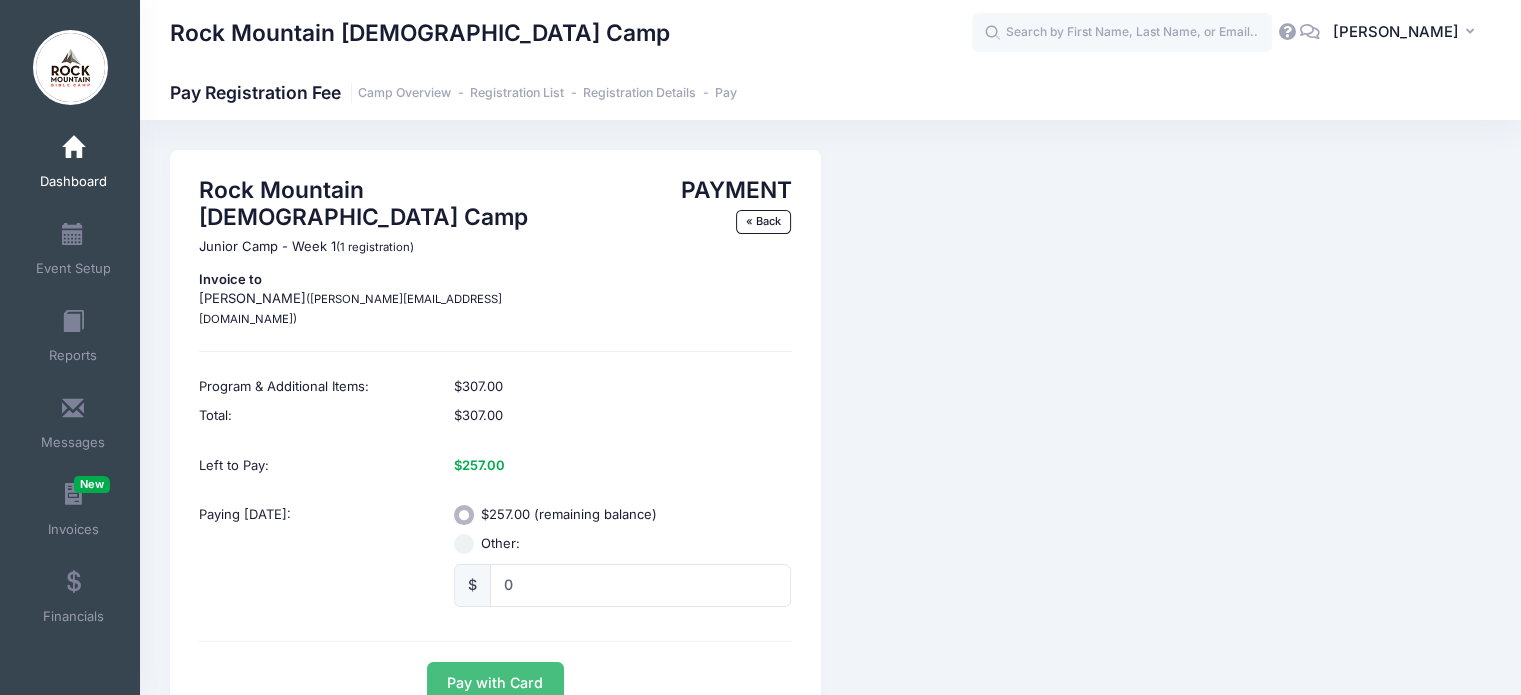 click on "Pay with Card" at bounding box center (495, 683) 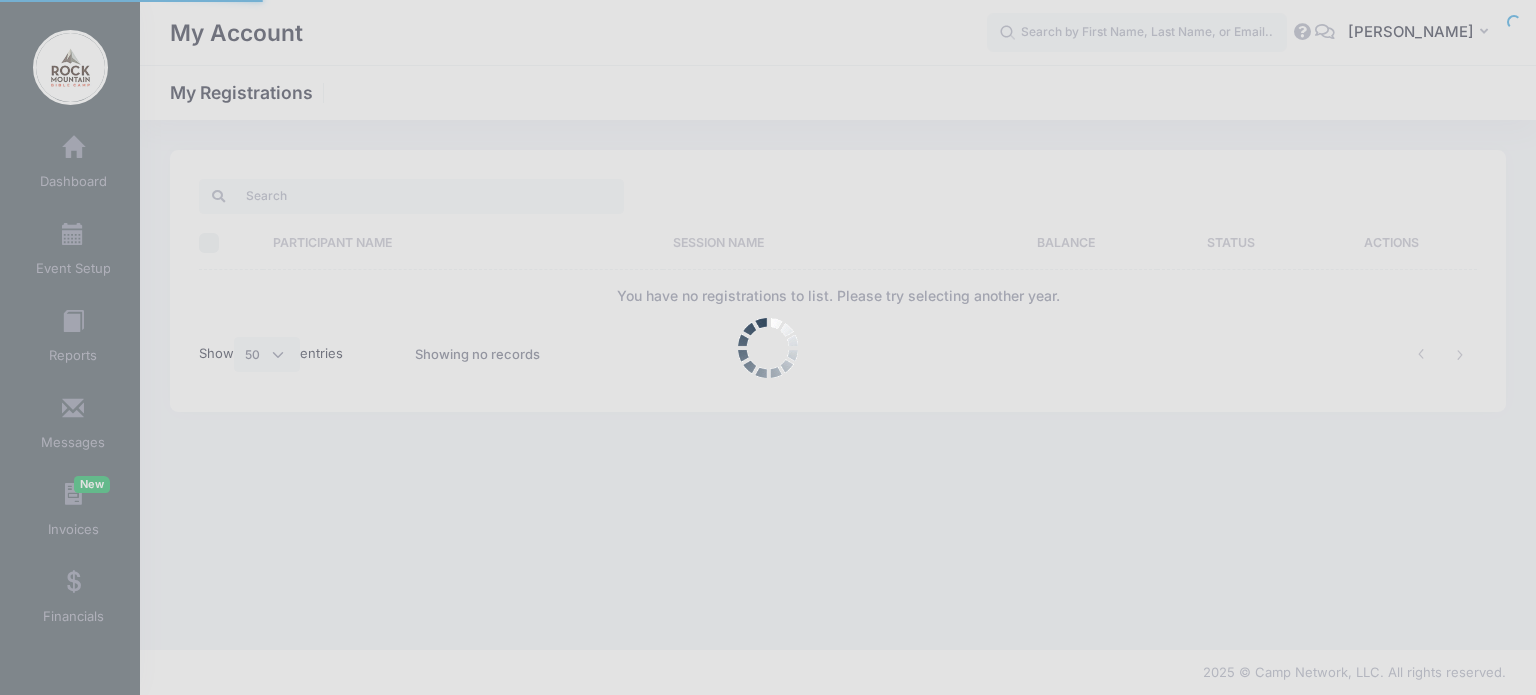 select on "50" 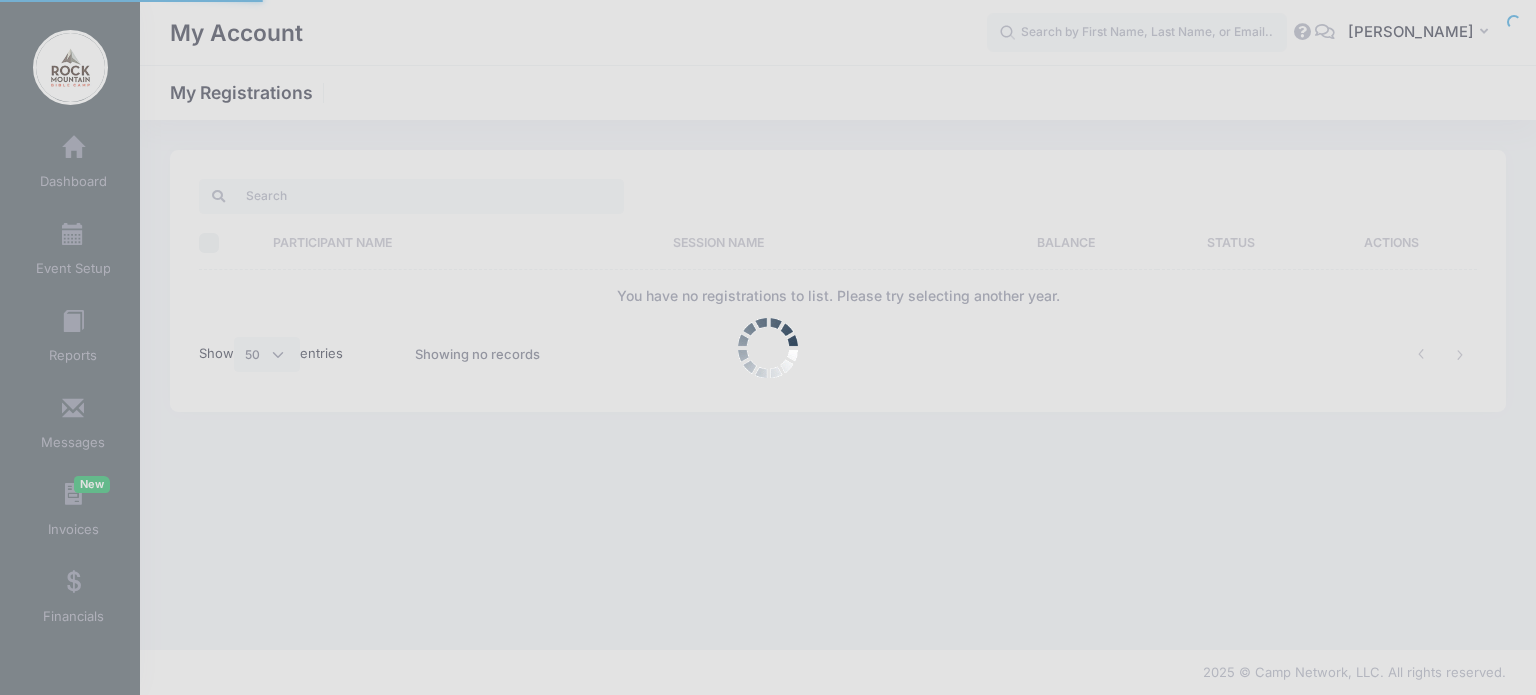 scroll, scrollTop: 0, scrollLeft: 0, axis: both 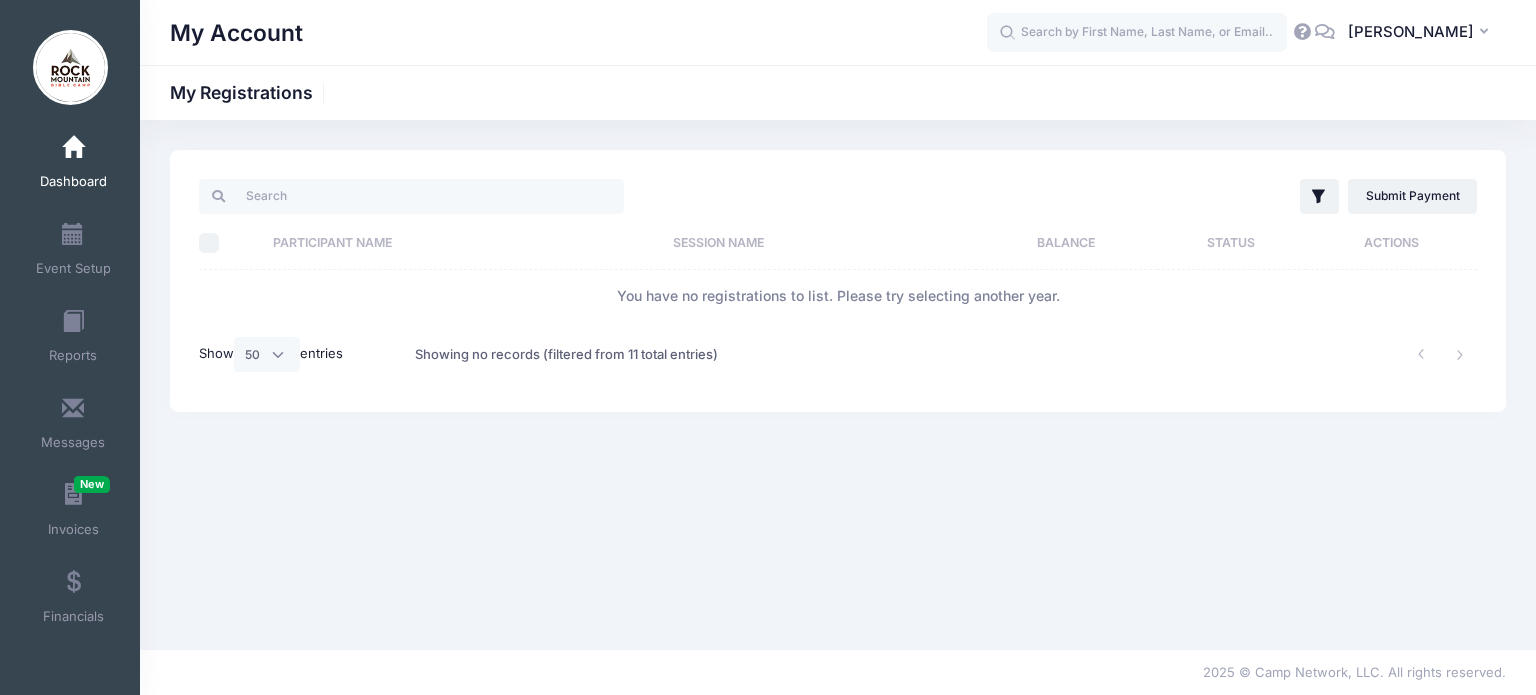 click on "Dashboard" at bounding box center (73, 165) 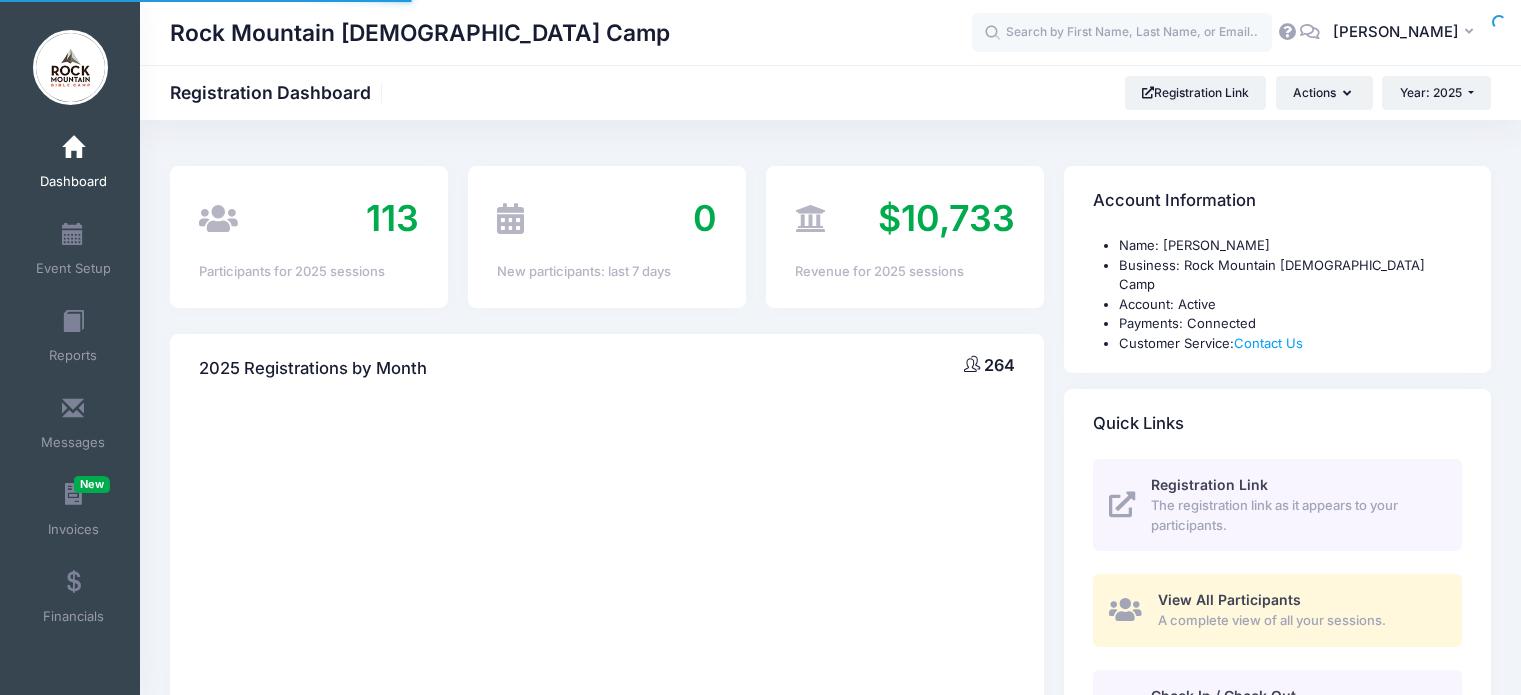 scroll, scrollTop: 0, scrollLeft: 0, axis: both 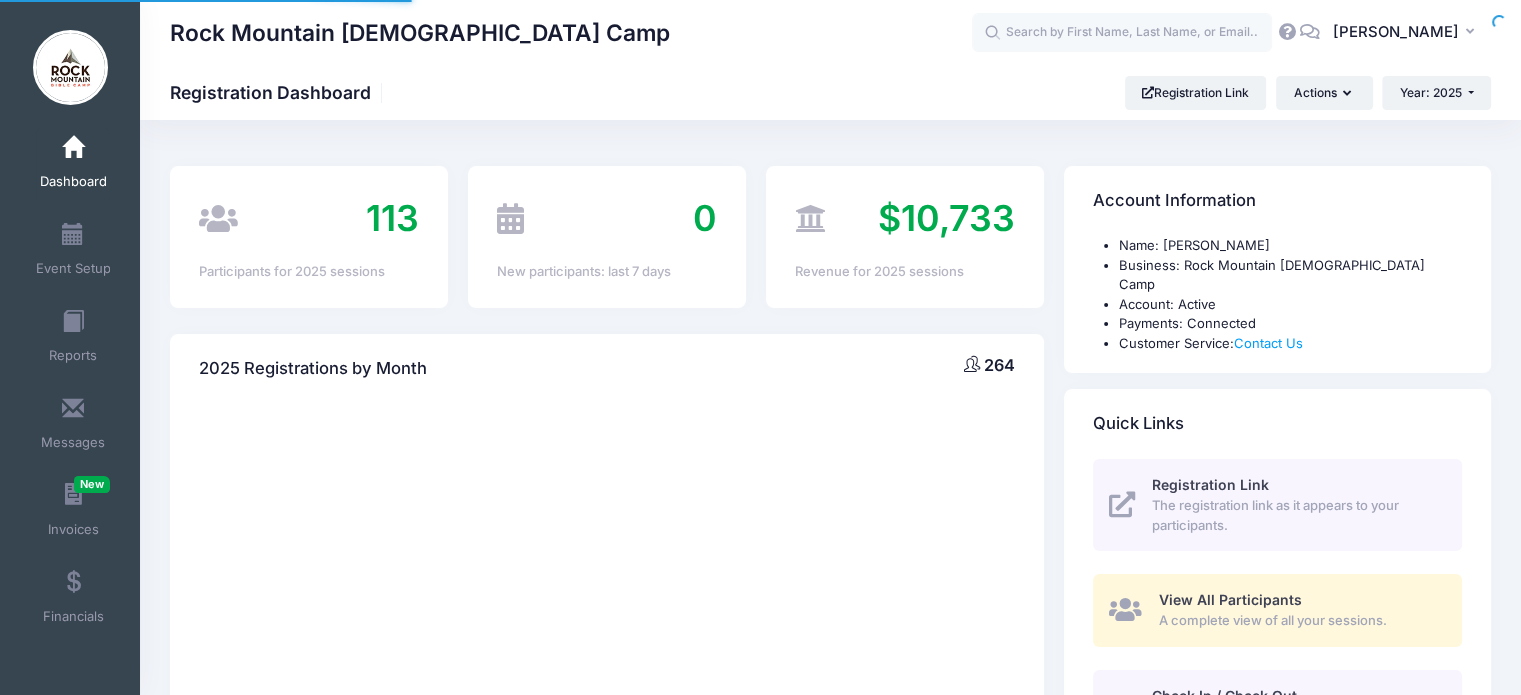 select 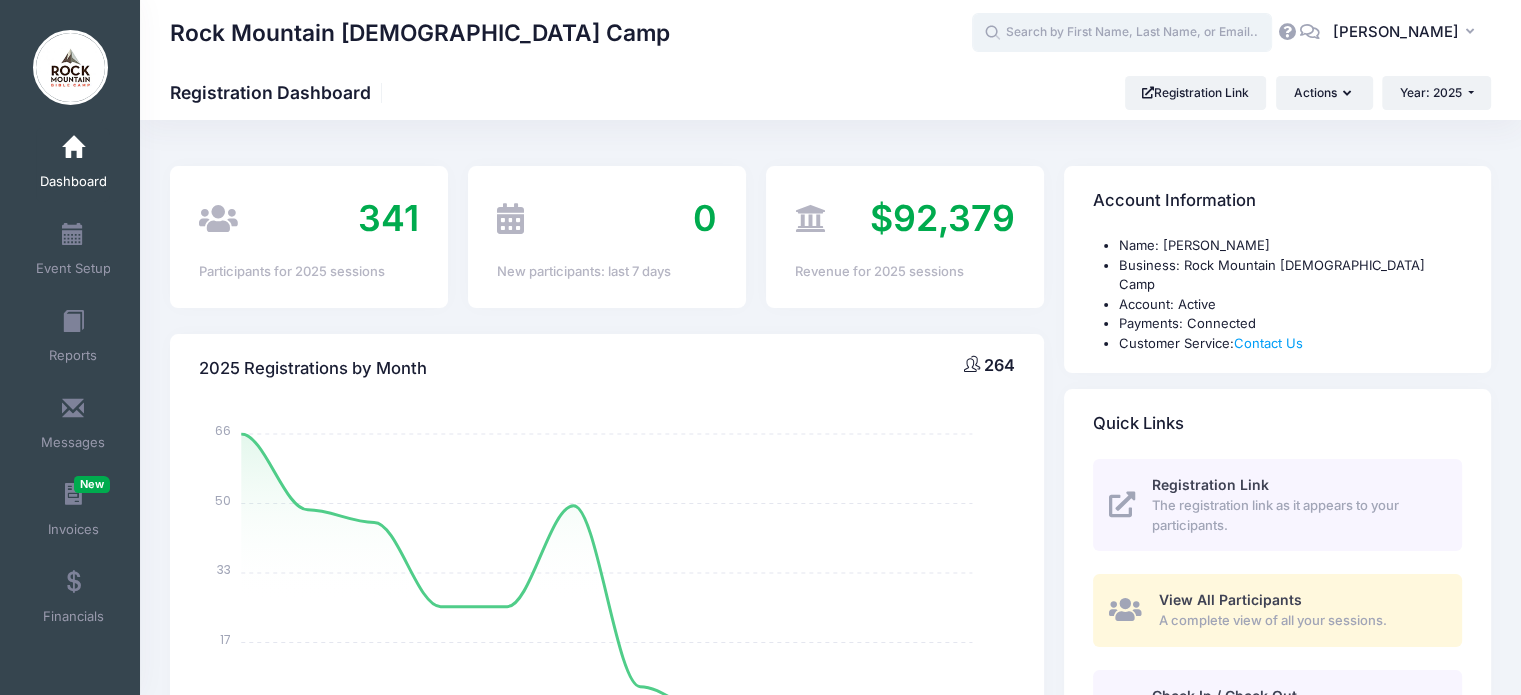 click at bounding box center [1122, 33] 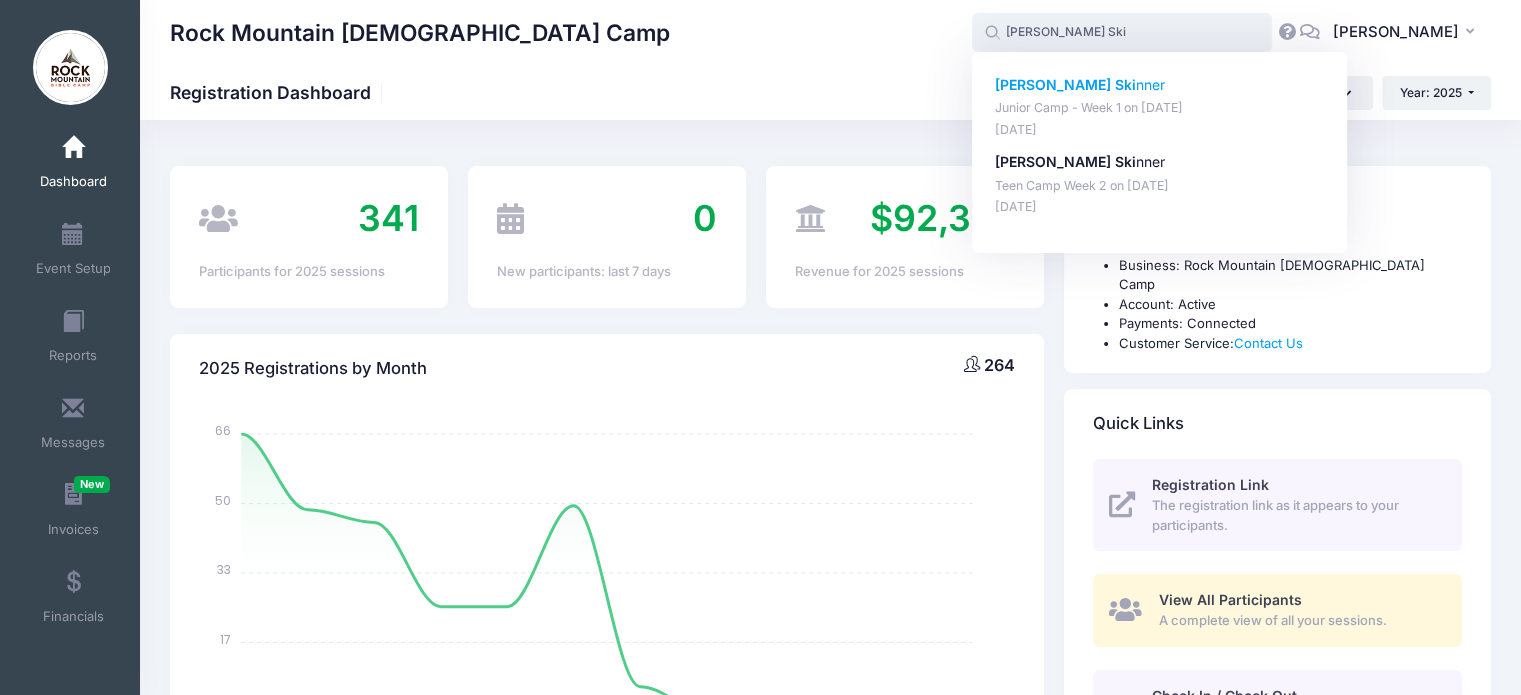 click on "Julia Ski" 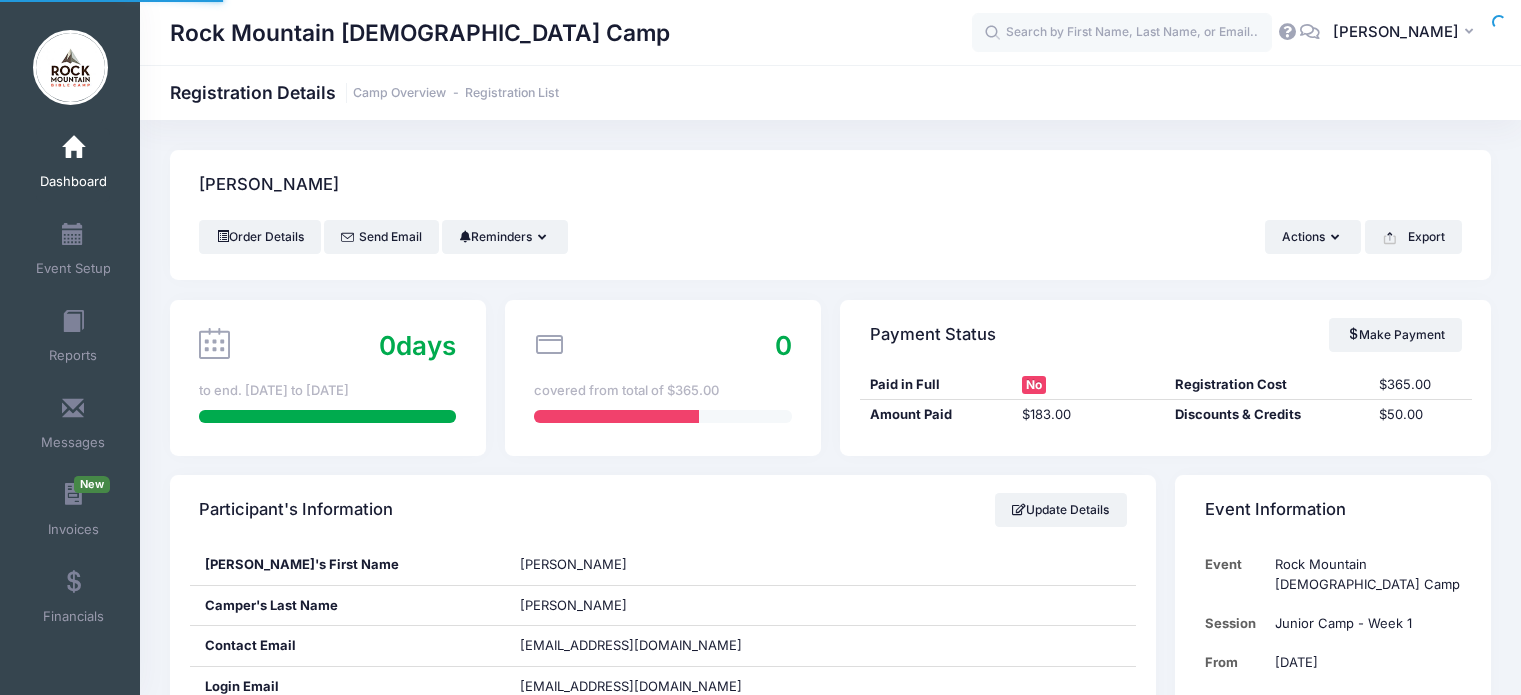 scroll, scrollTop: 0, scrollLeft: 0, axis: both 